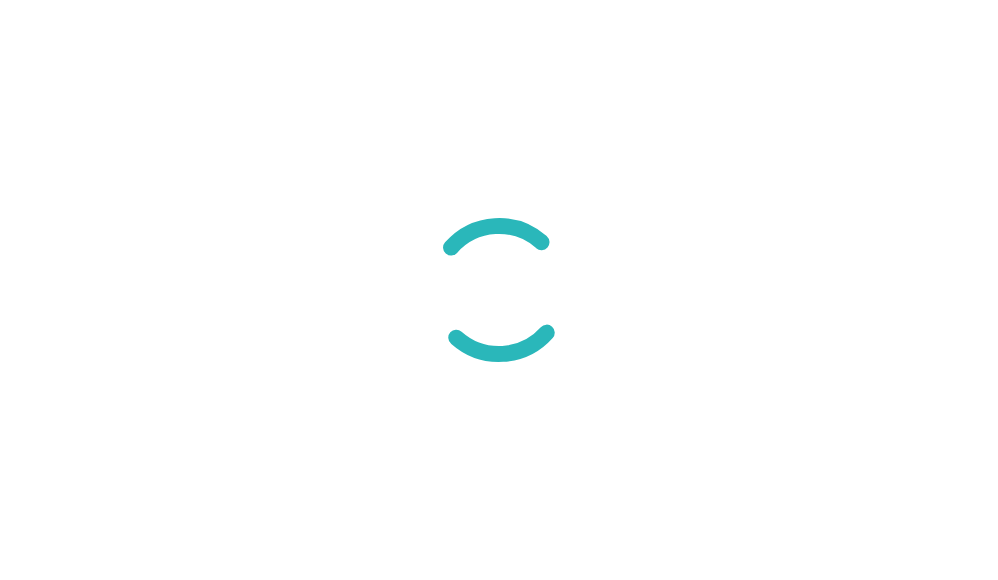 scroll, scrollTop: 0, scrollLeft: 0, axis: both 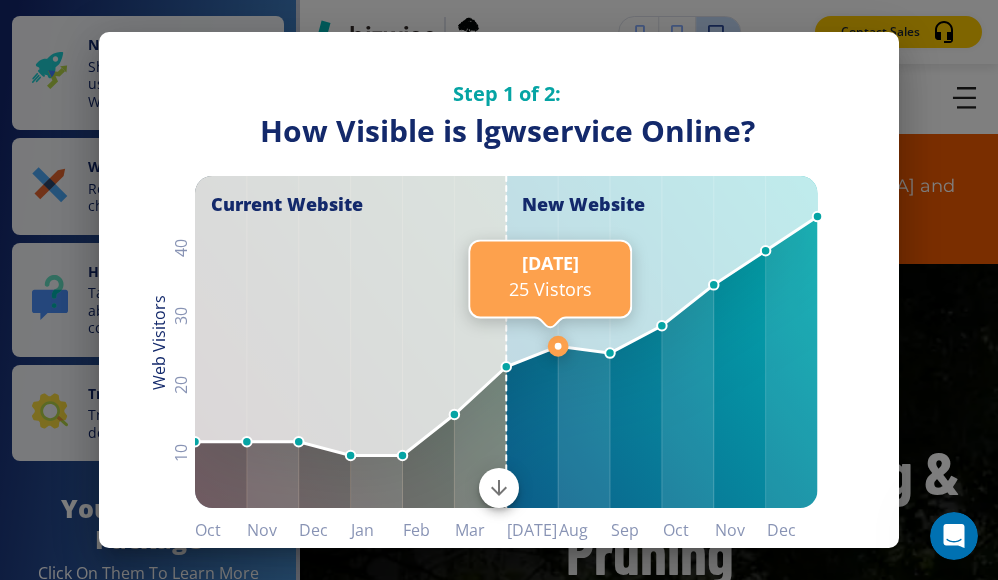 click 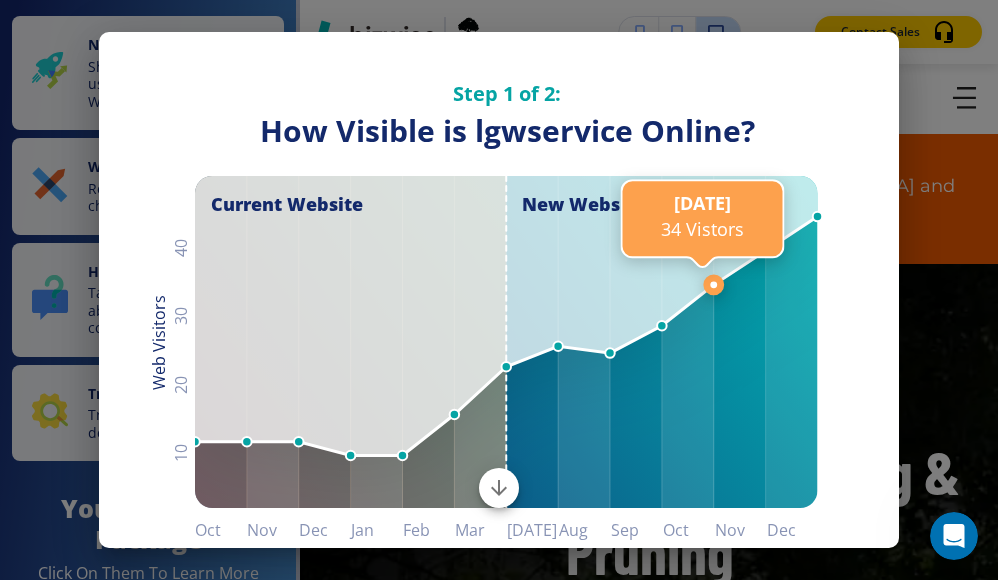 click 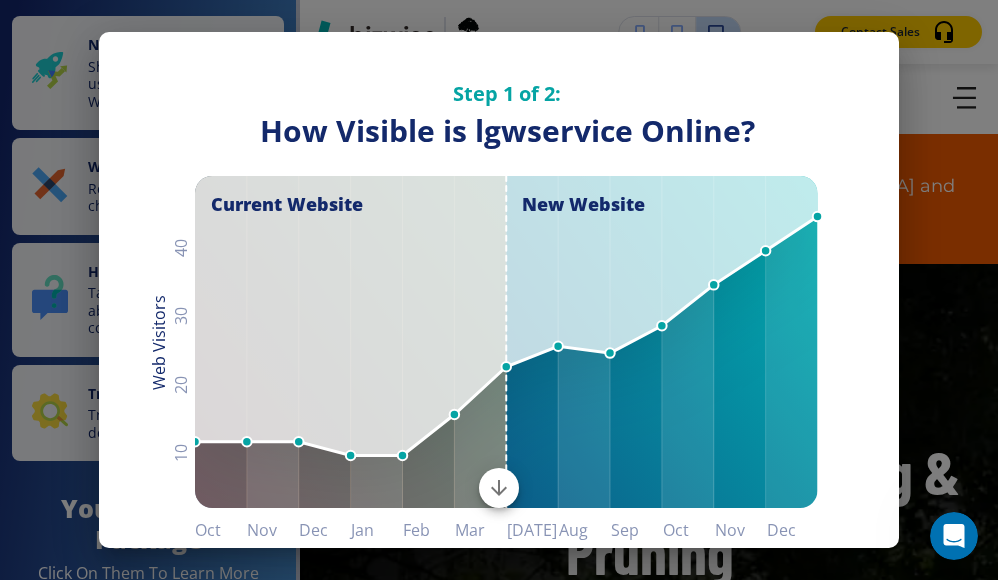 scroll, scrollTop: 345, scrollLeft: 0, axis: vertical 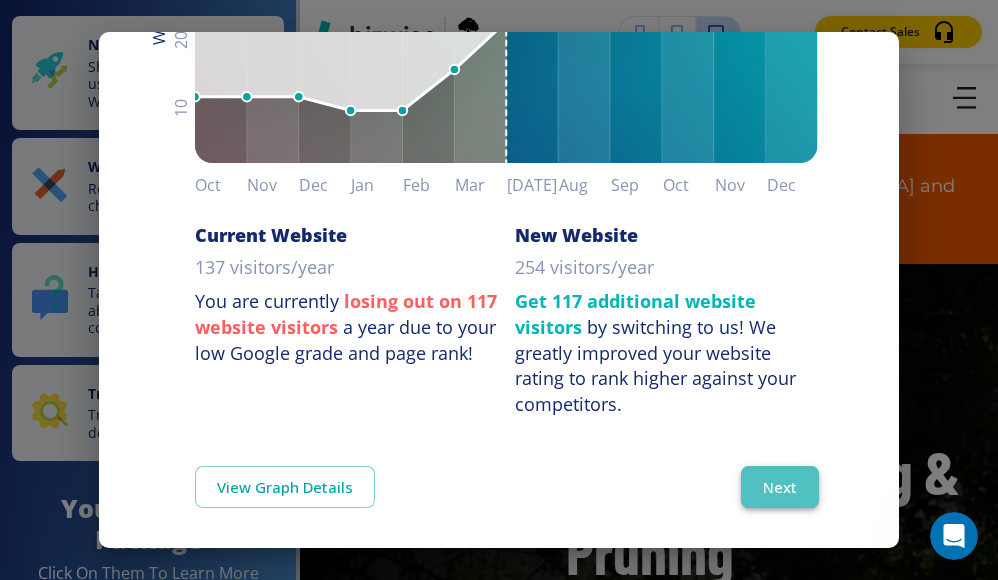 click on "Next" at bounding box center [780, 487] 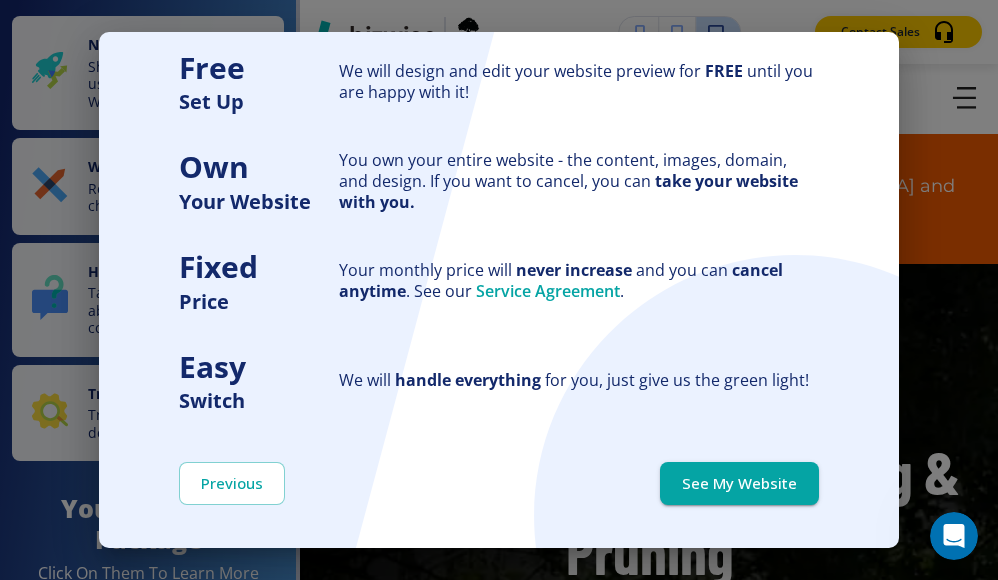 scroll, scrollTop: 241, scrollLeft: 0, axis: vertical 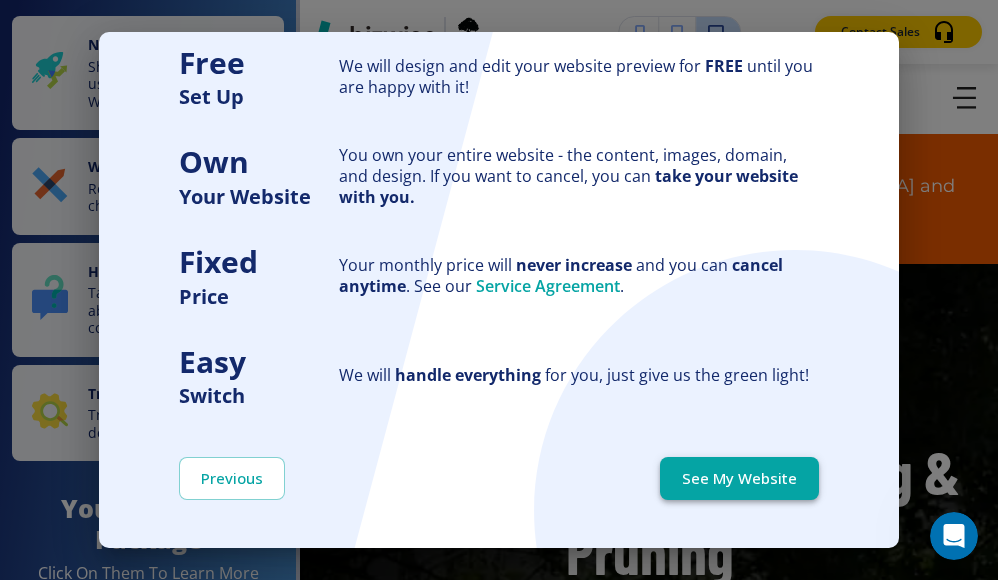 click on "See My Website" at bounding box center (739, 478) 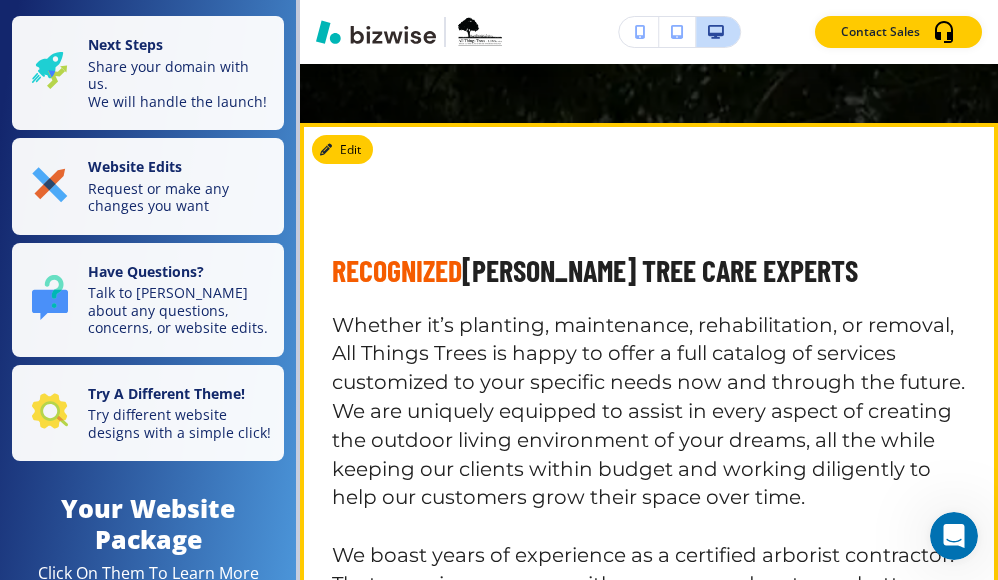 scroll, scrollTop: 1333, scrollLeft: 0, axis: vertical 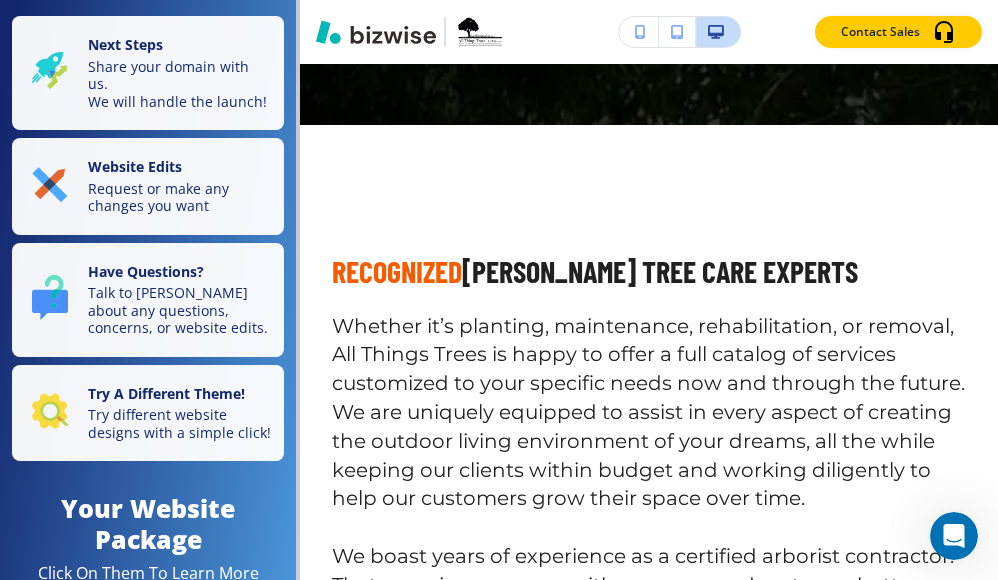 click on "Next Steps Share your domain with us. We will handle the launch! Website Edits Request or make any changes you want Have Questions? Talk to [PERSON_NAME] about any questions, concerns, or website edits. Try A Different Theme! Try different website designs with a simple click! Your Website Package Click On Them To Learn More See Your SEO Report Google Search improvements with more traffic and keywords $ 30 /Month   Plan Fixed price forever Cancel any time Own your website No setup or hidden fees Stay ahead of design & technology standards Look better than your competitor Edit your website anytime 24/7 Customer Support Reach us through email, text, live chat, or phone anytime US-based technical advisor Take advantage of our other digital services Digital marketing Managed social media Professional email" at bounding box center (150, 290) 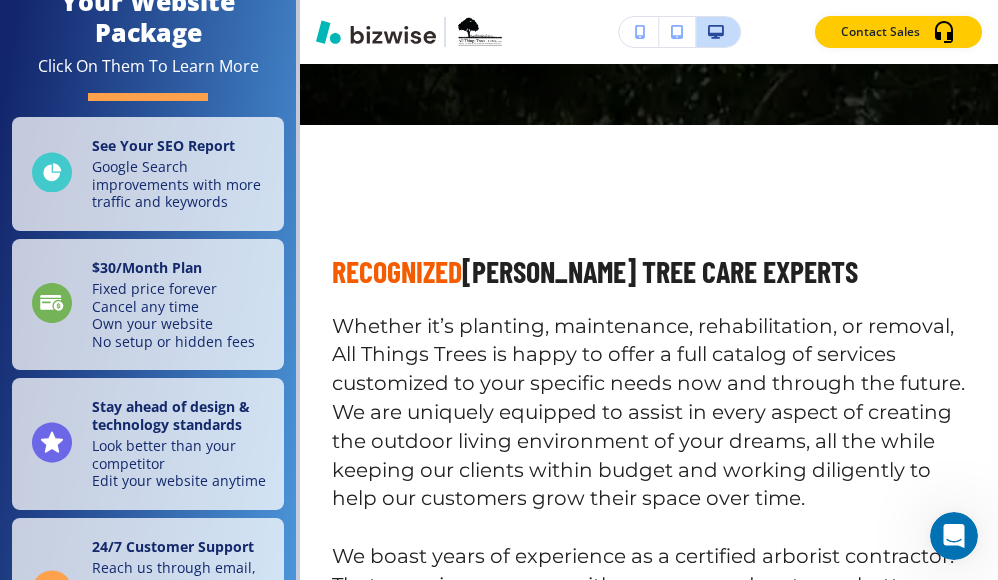 scroll, scrollTop: 819, scrollLeft: 0, axis: vertical 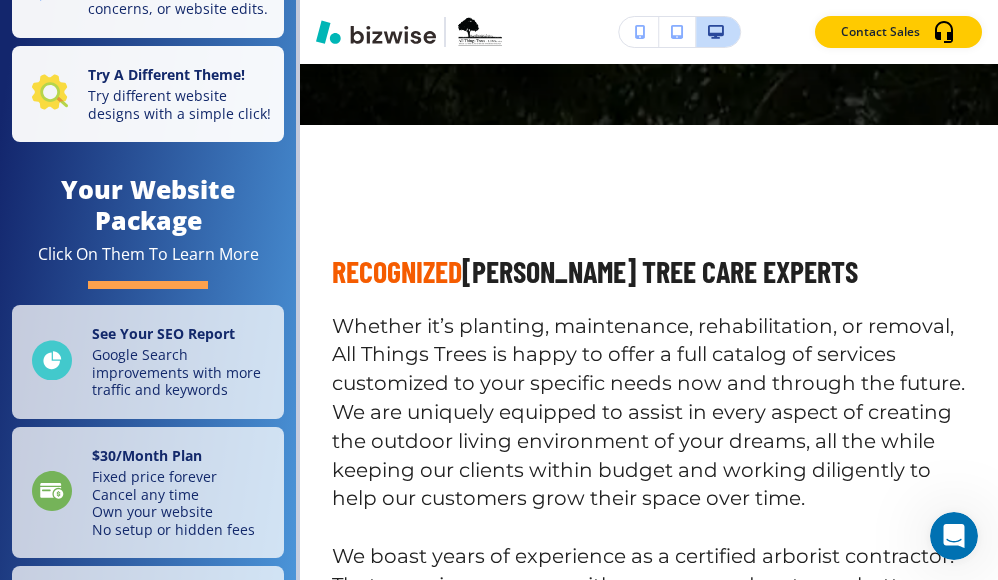 click at bounding box center [677, 32] 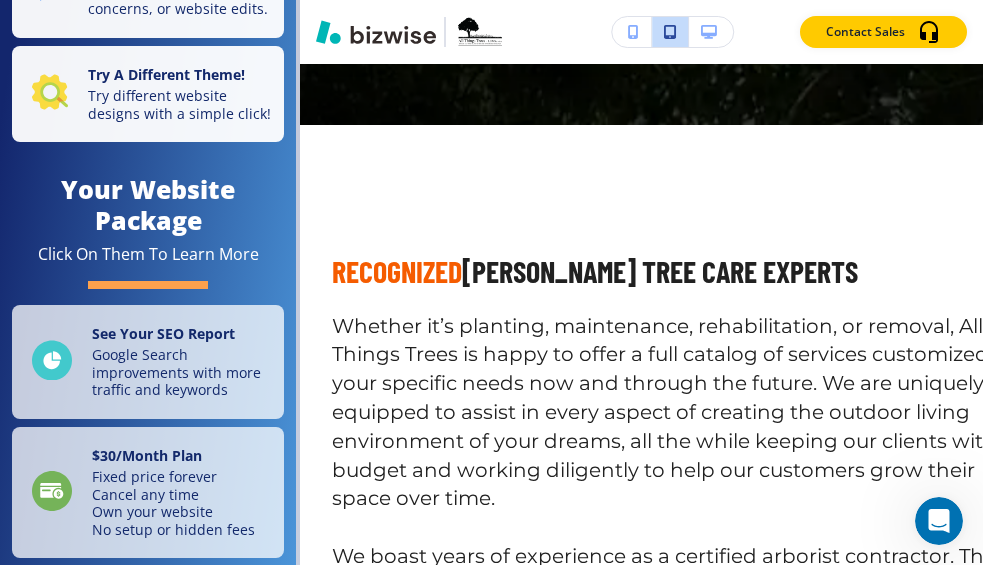 click at bounding box center (709, 32) 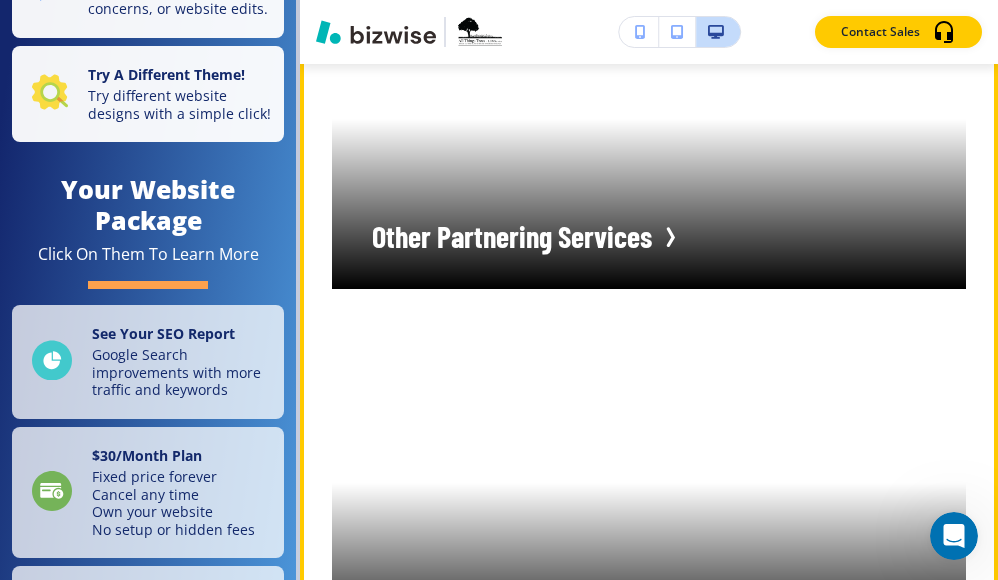 scroll, scrollTop: 5833, scrollLeft: 0, axis: vertical 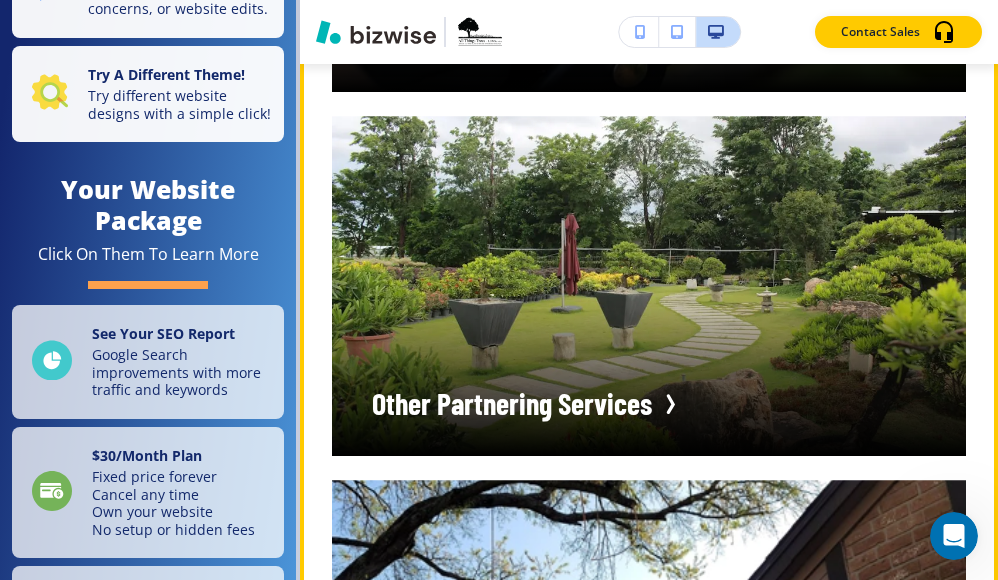 click on "EXPLORE OUR GALLERY" at bounding box center (649, -1054) 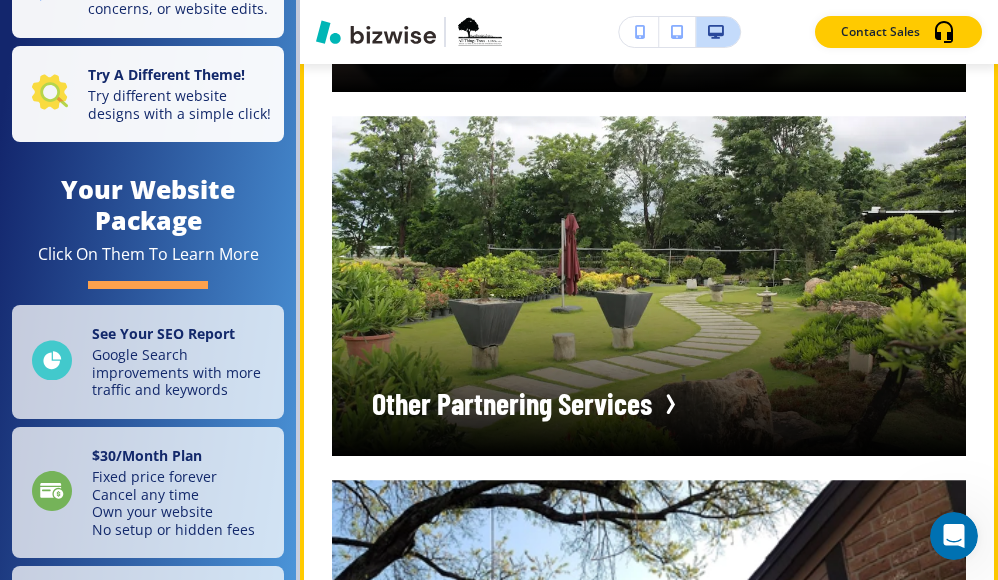 click at bounding box center [649, -806] 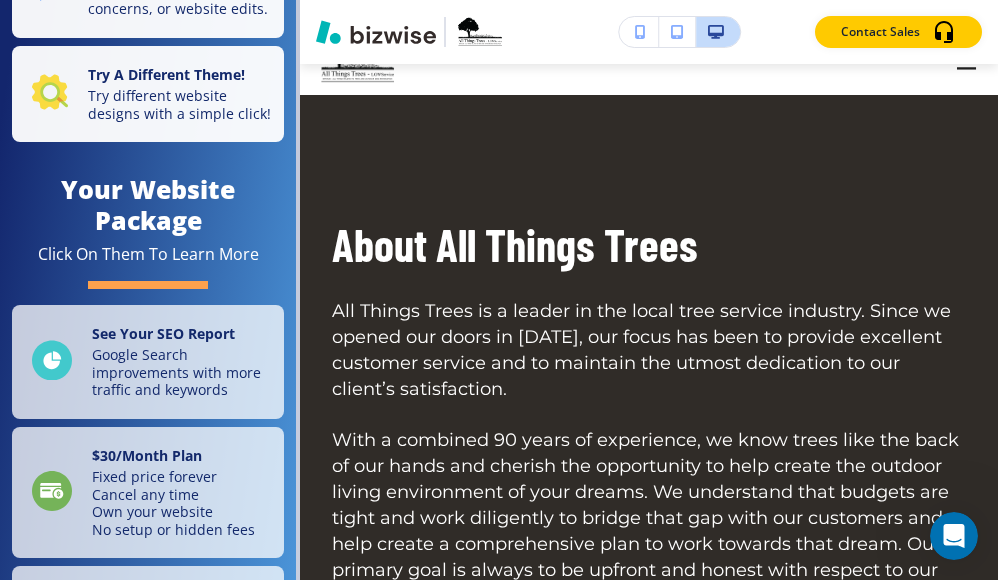 scroll, scrollTop: 0, scrollLeft: 0, axis: both 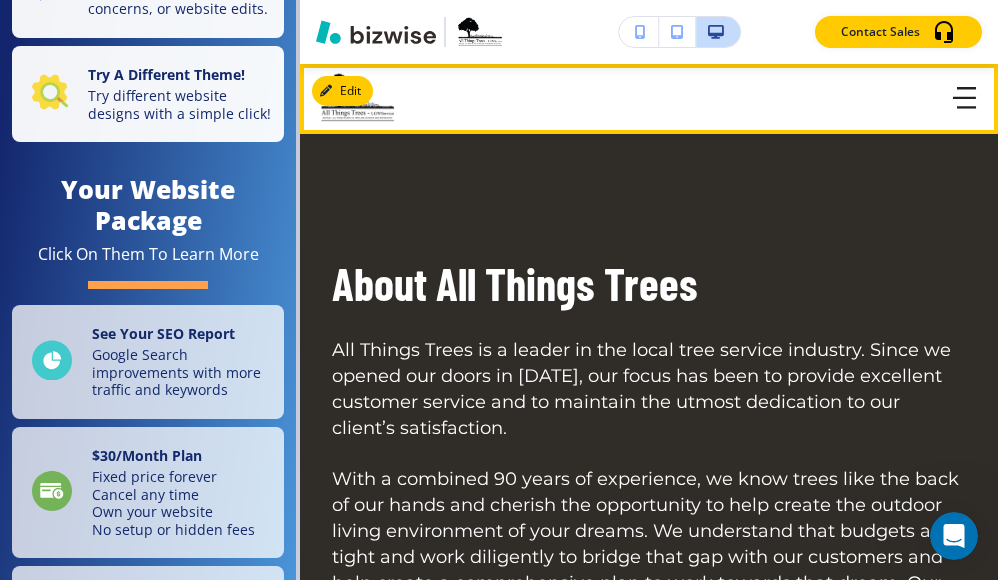 click 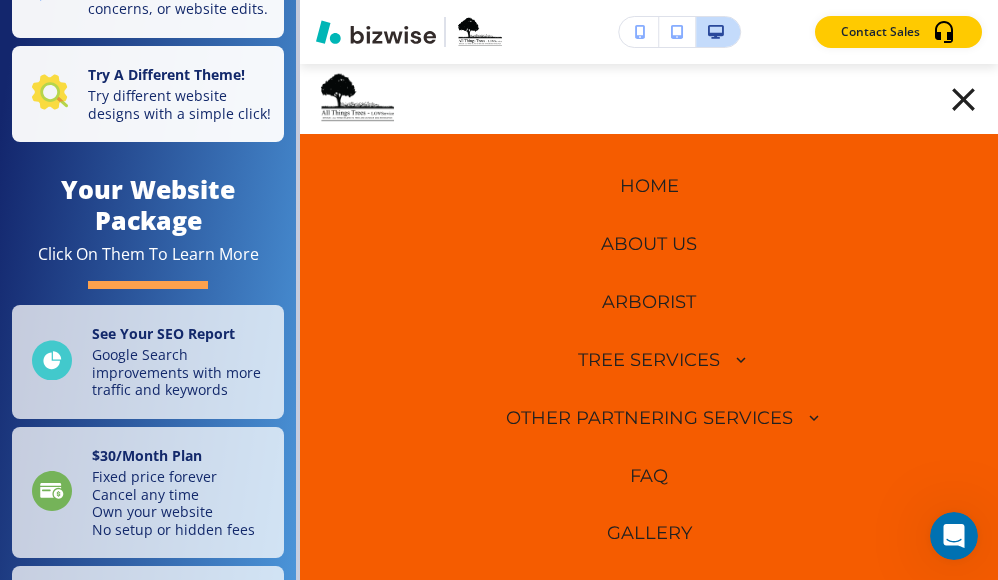 click on "GALLERY" at bounding box center (649, 534) 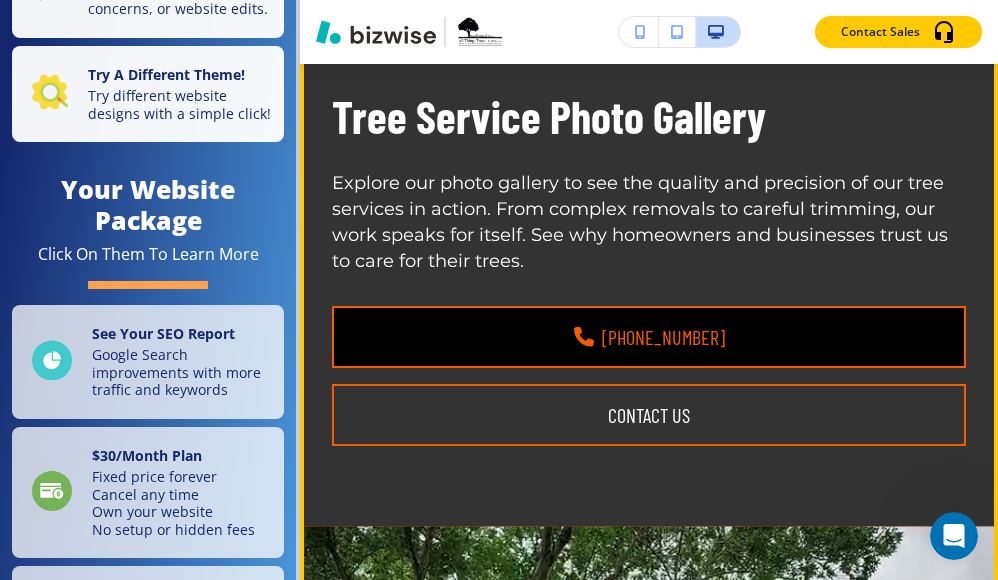 scroll, scrollTop: 0, scrollLeft: 0, axis: both 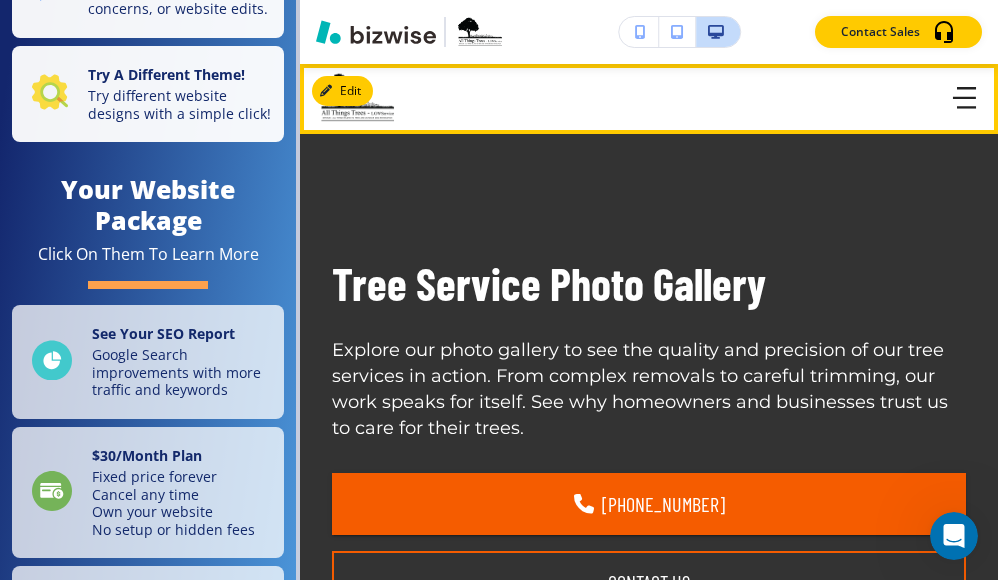 click 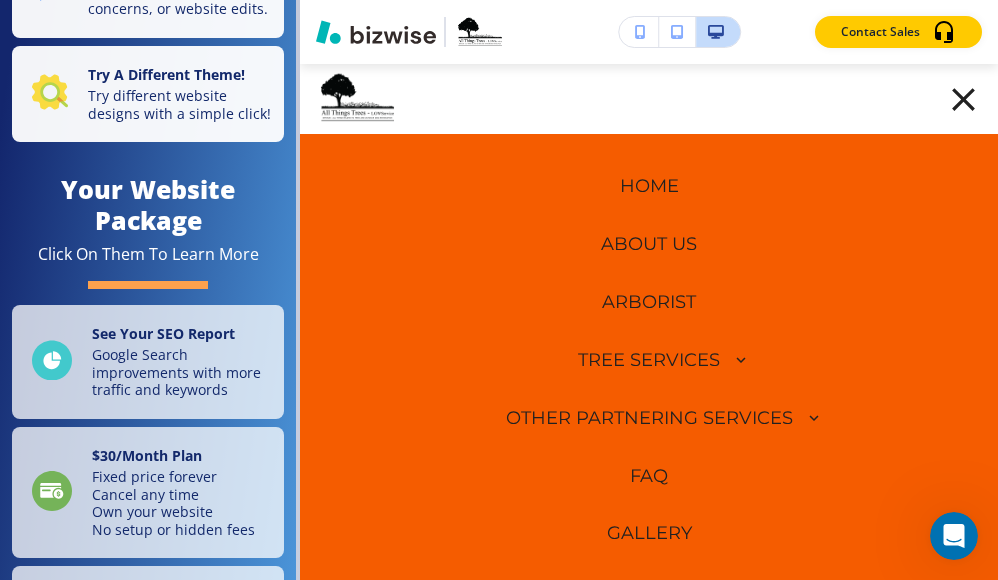 click on "GALLERY" at bounding box center [649, 534] 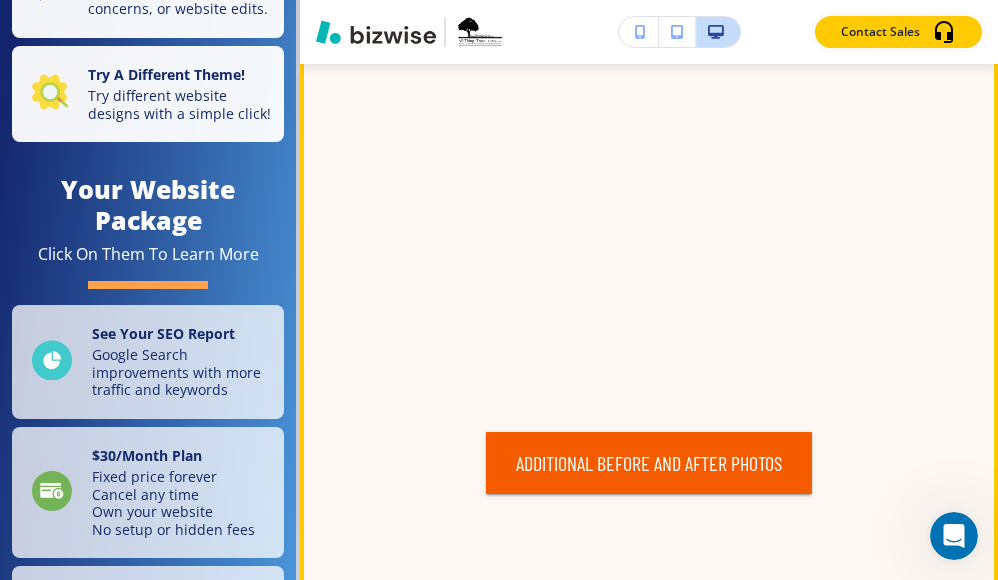 scroll, scrollTop: 3833, scrollLeft: 0, axis: vertical 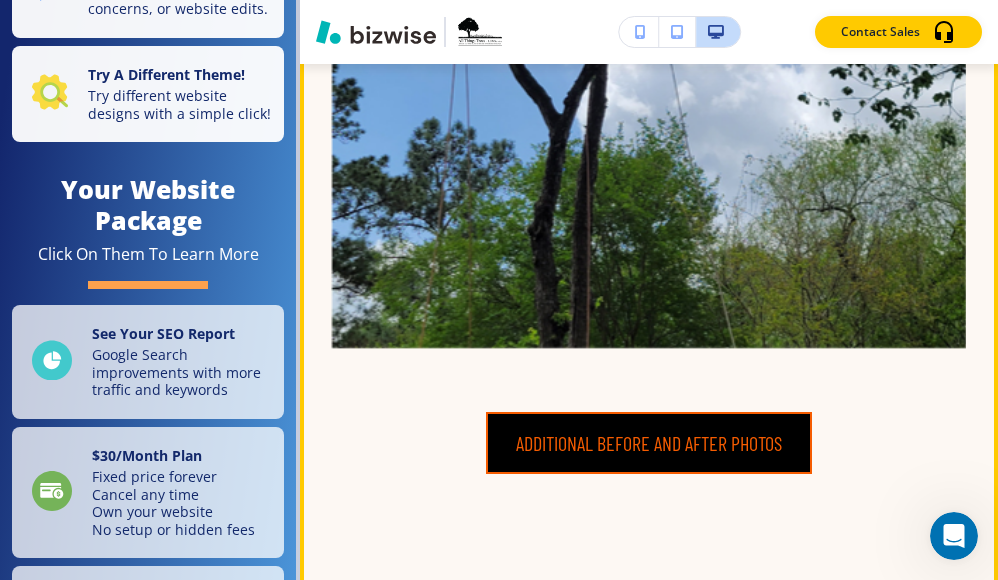 click on "Additional Before and After Photos" at bounding box center (649, 443) 